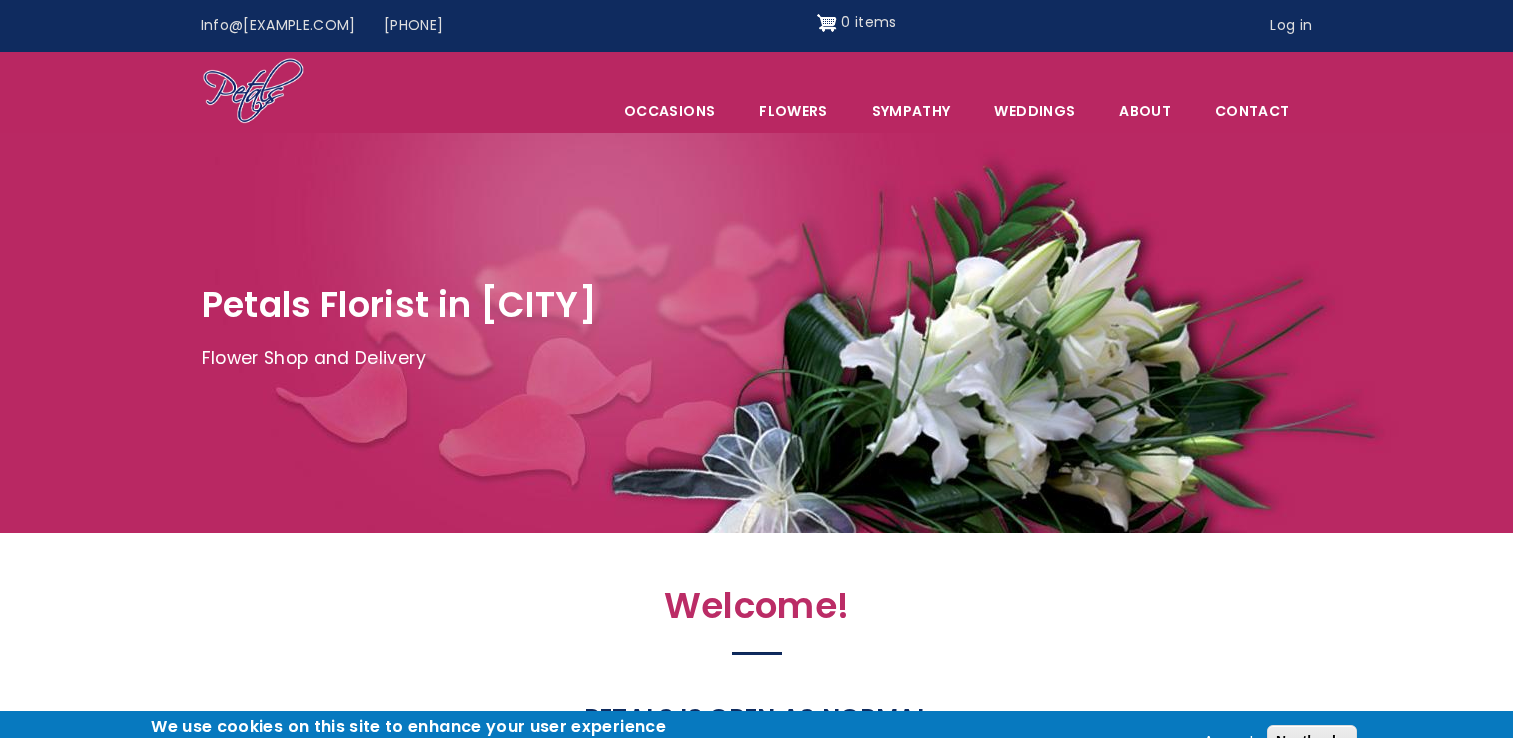 scroll, scrollTop: 0, scrollLeft: 0, axis: both 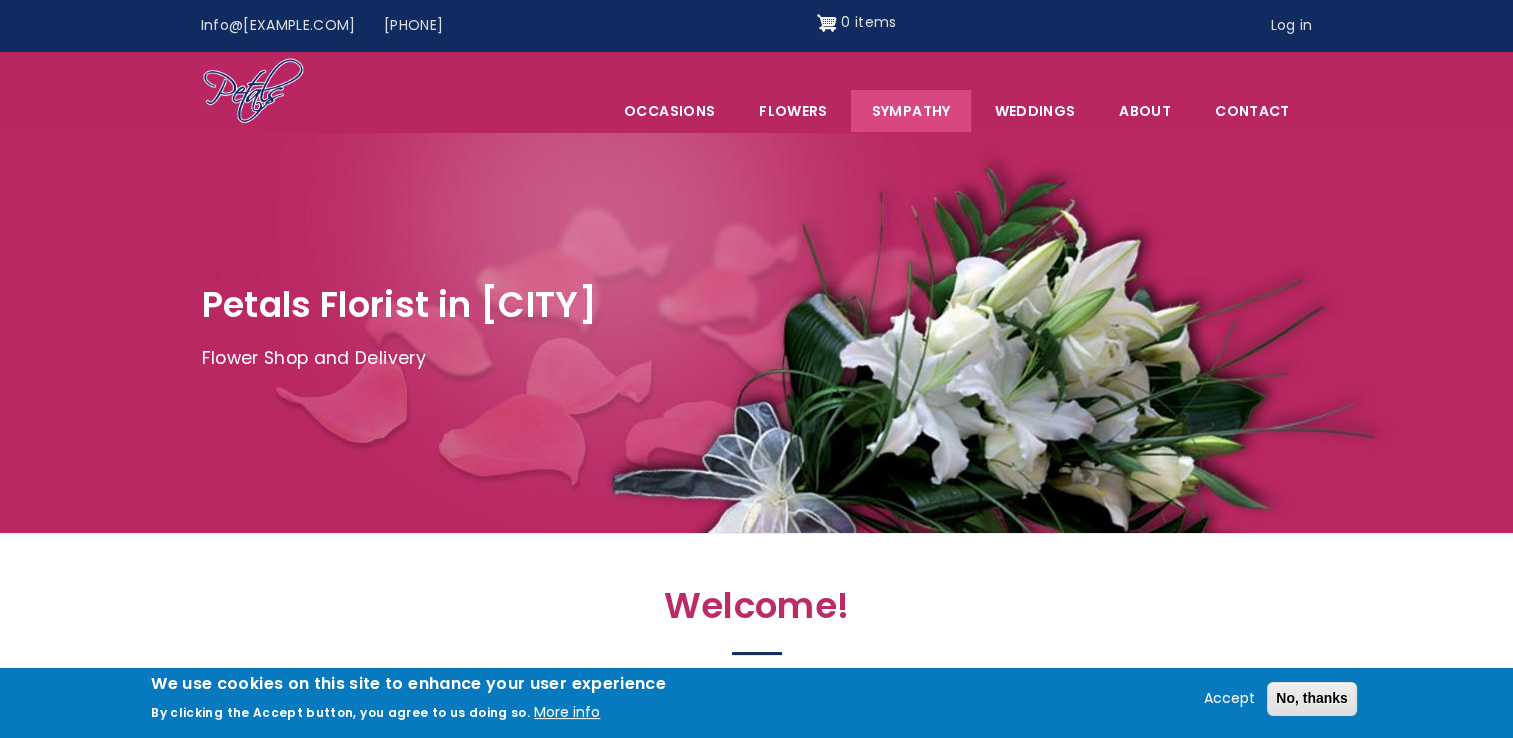 click on "Sympathy" at bounding box center (911, 111) 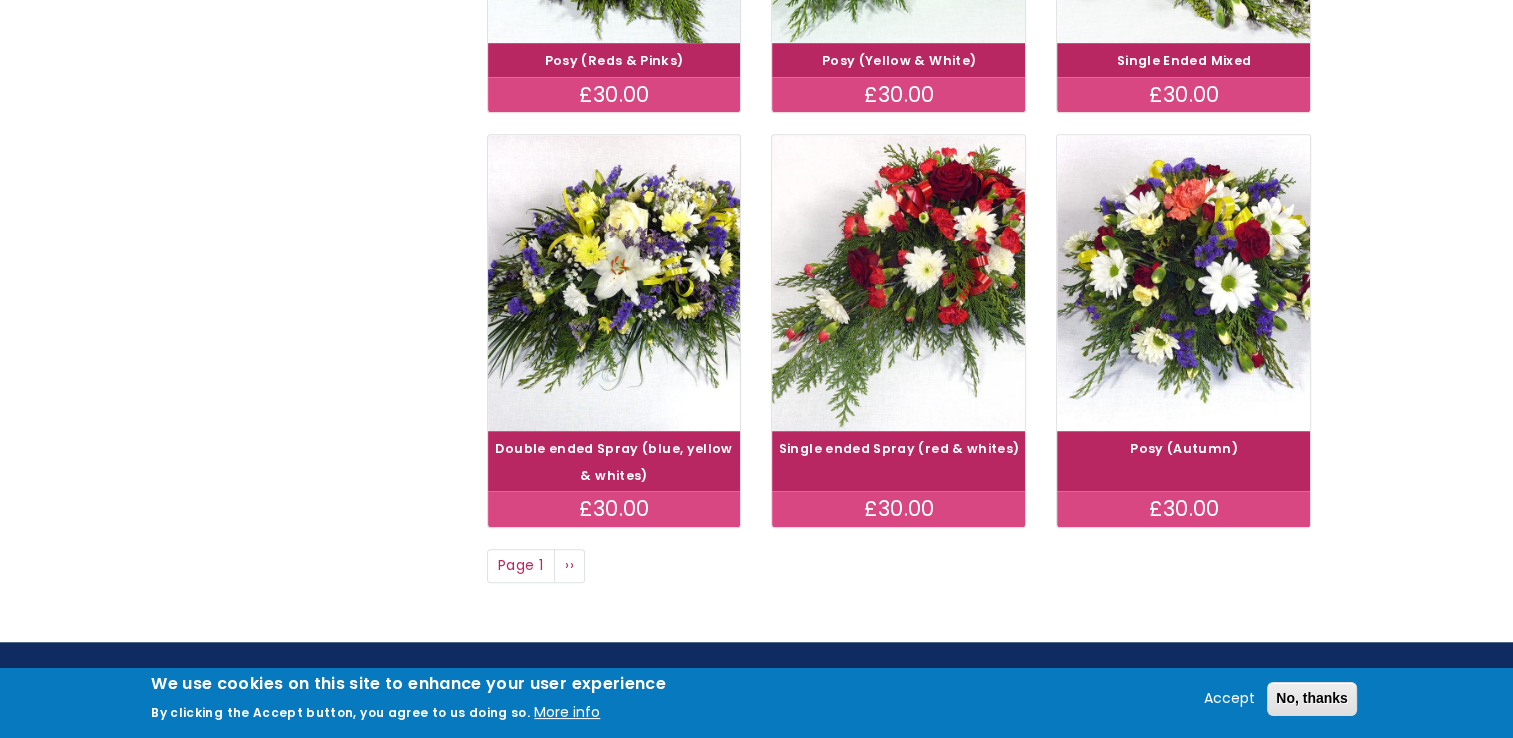 scroll, scrollTop: 1480, scrollLeft: 0, axis: vertical 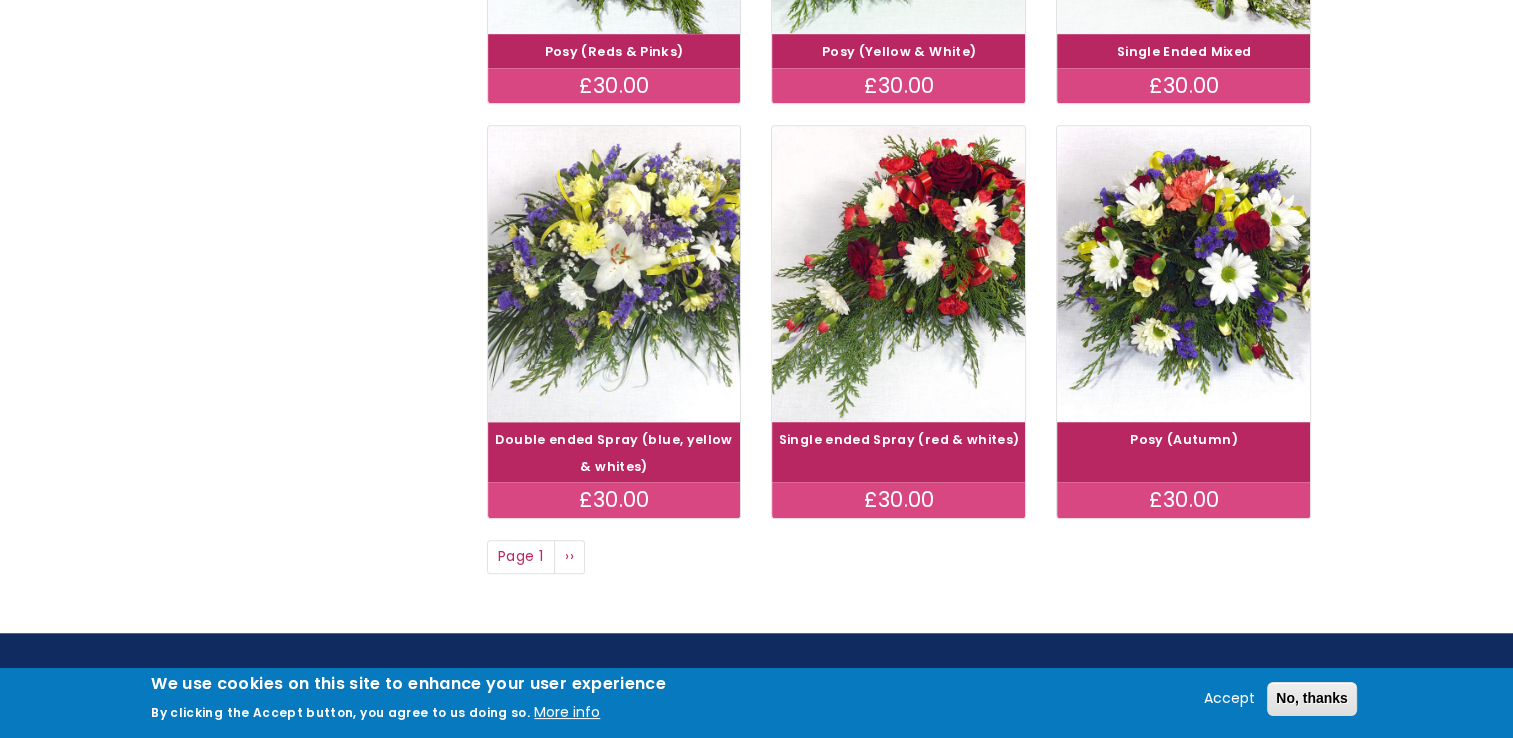click at bounding box center [614, 273] 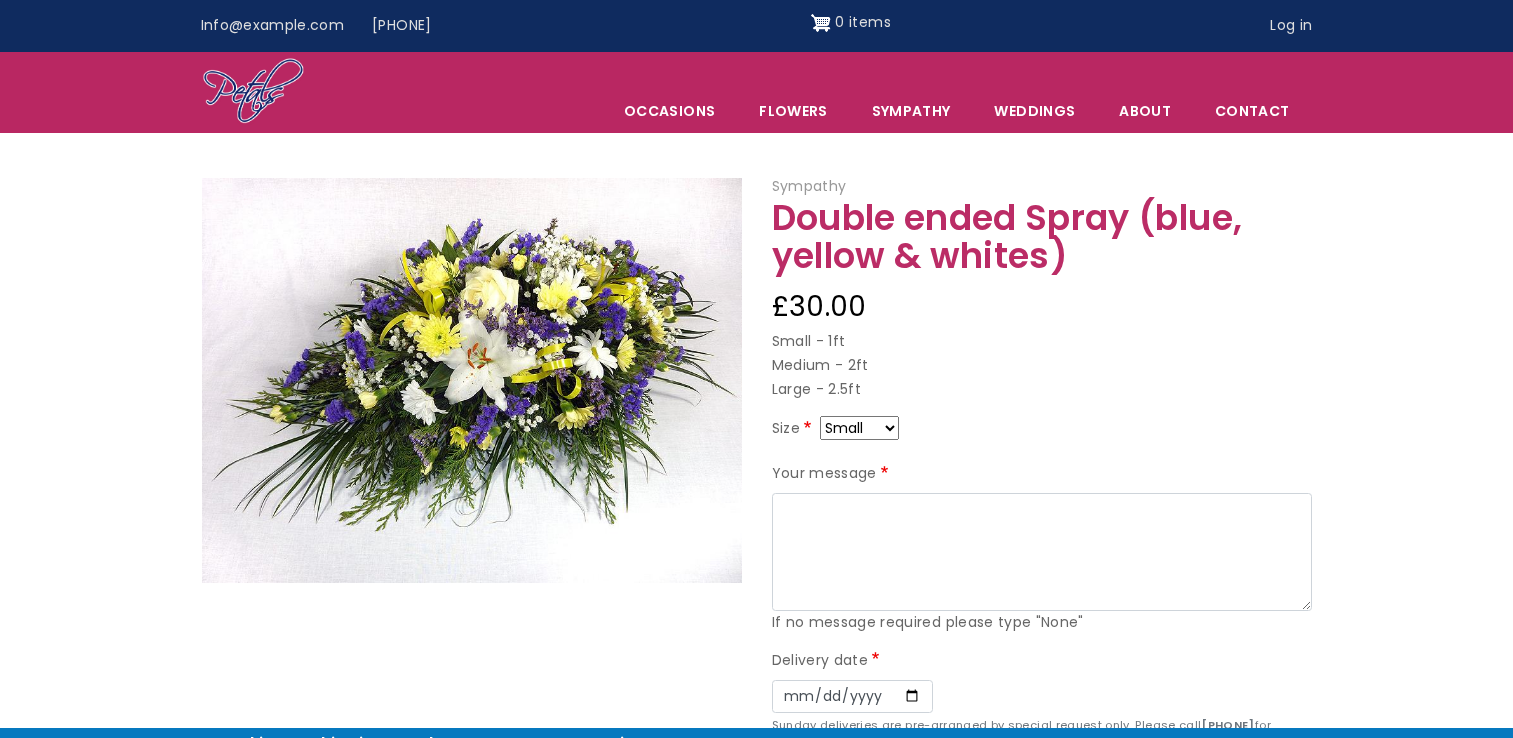 scroll, scrollTop: 0, scrollLeft: 0, axis: both 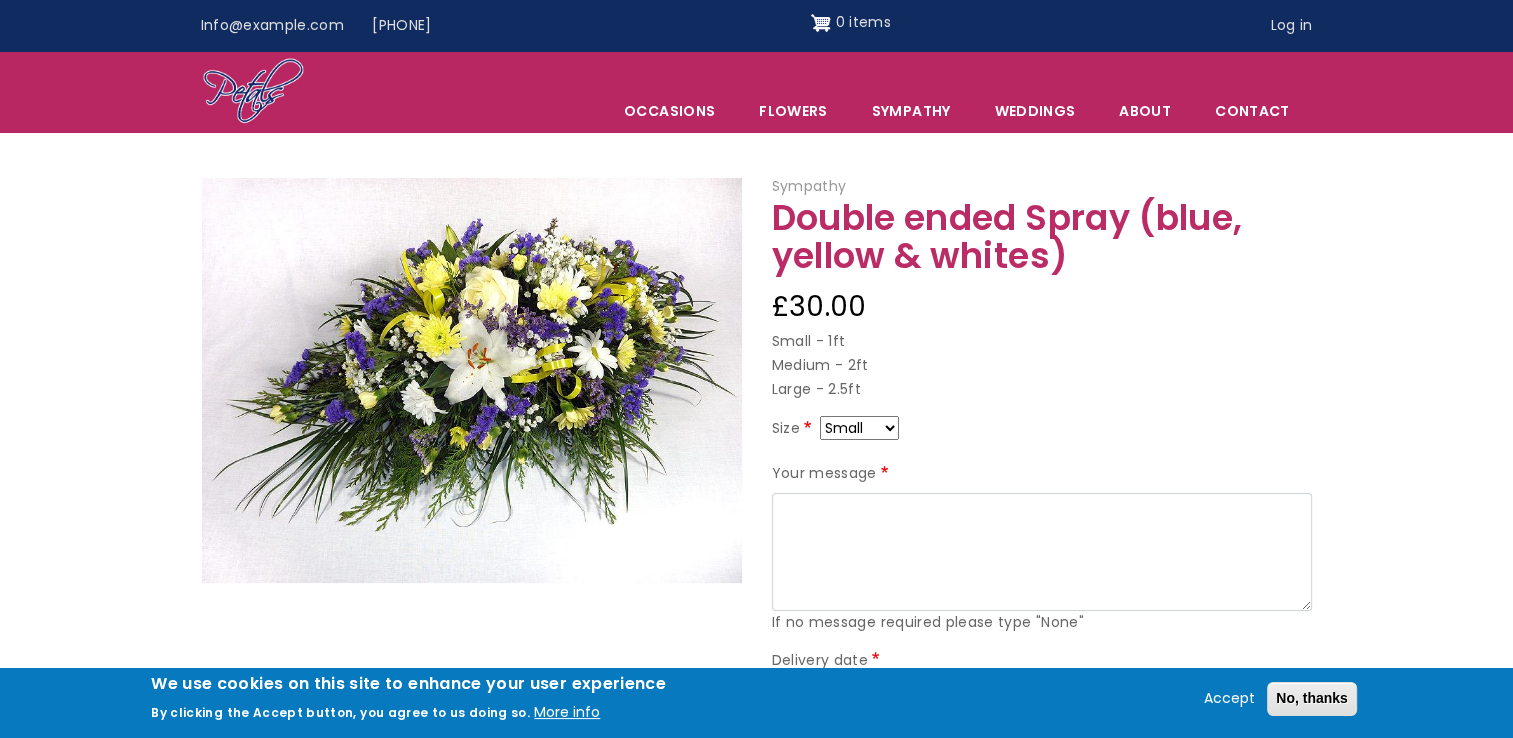 click on "Small Medium Large" at bounding box center [859, 428] 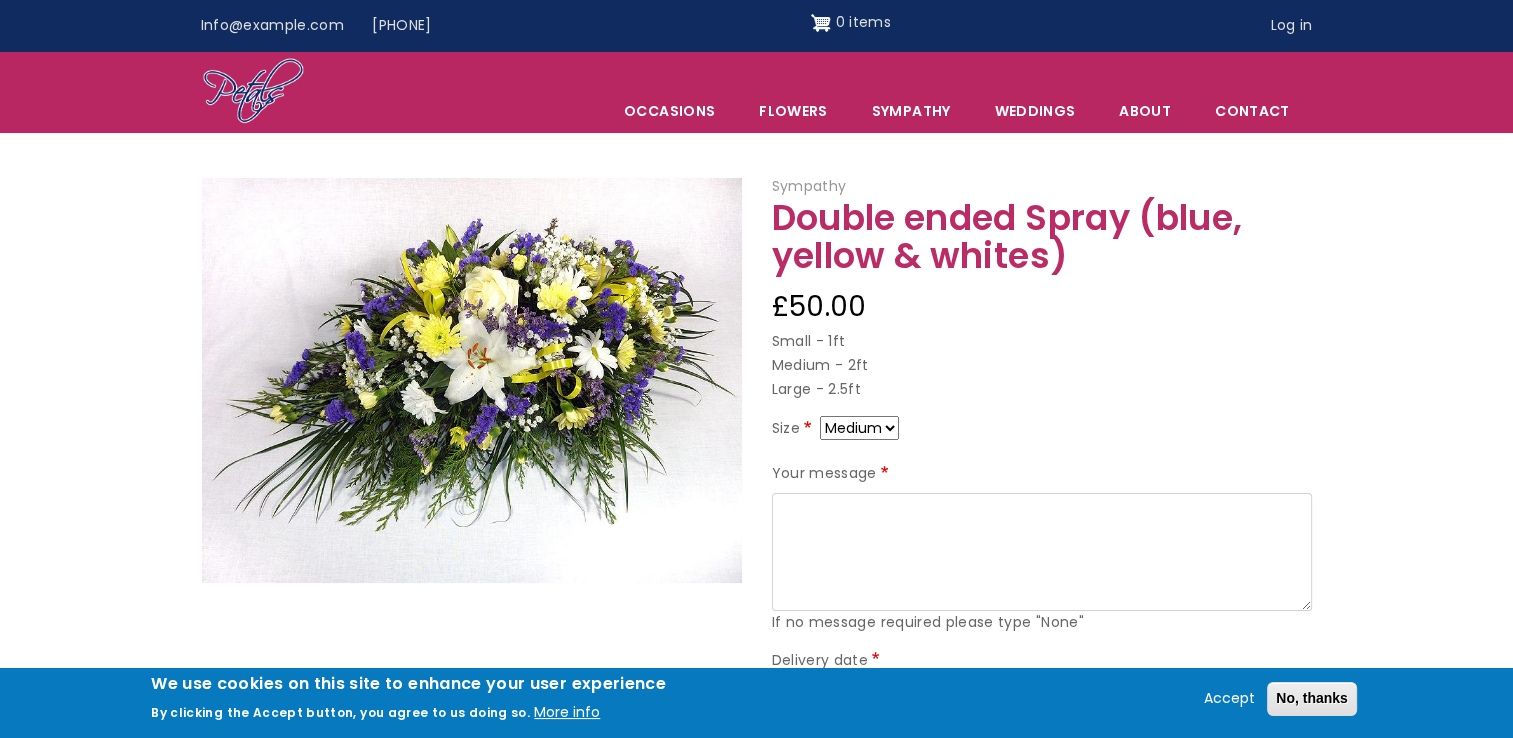 click on "Small Medium Large" at bounding box center [859, 428] 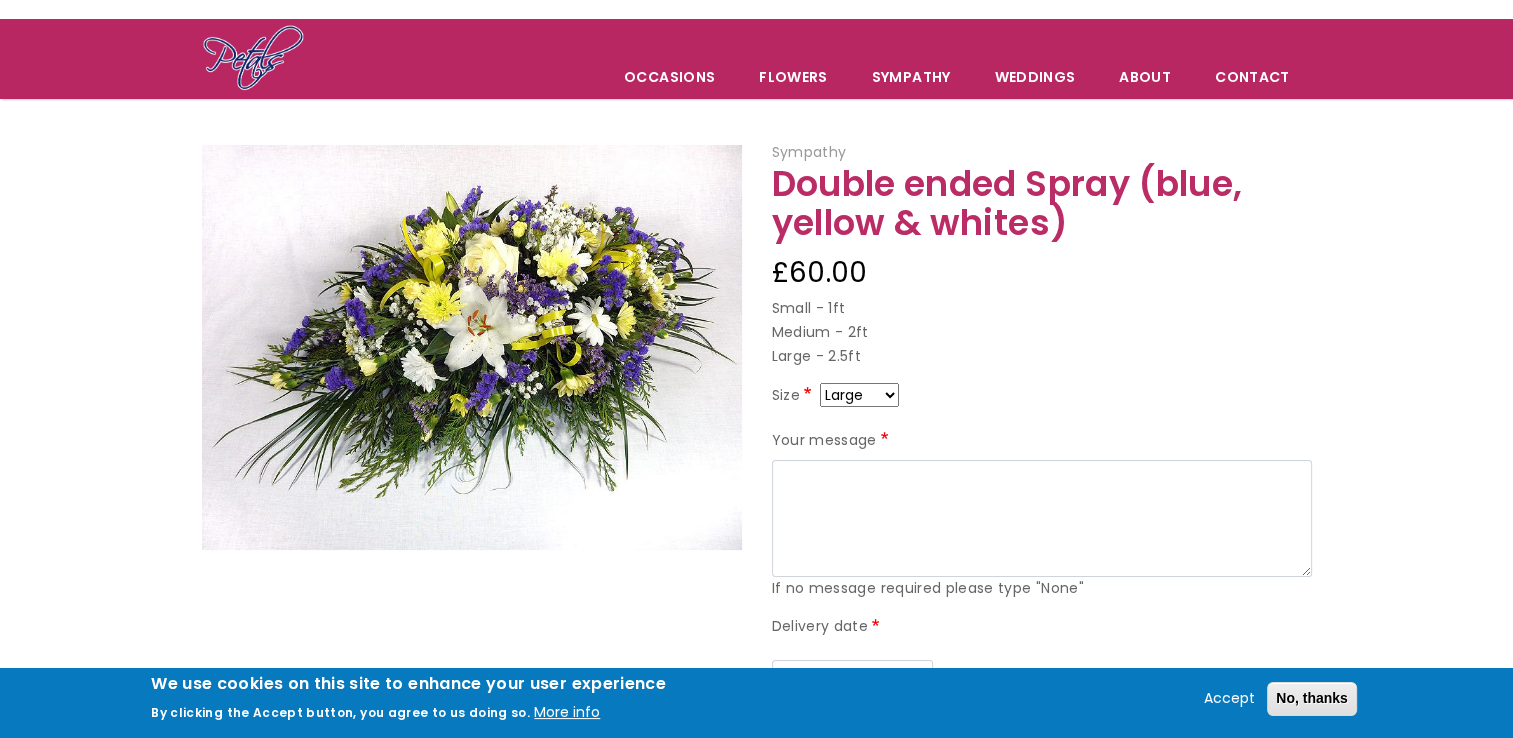 scroll, scrollTop: 102, scrollLeft: 0, axis: vertical 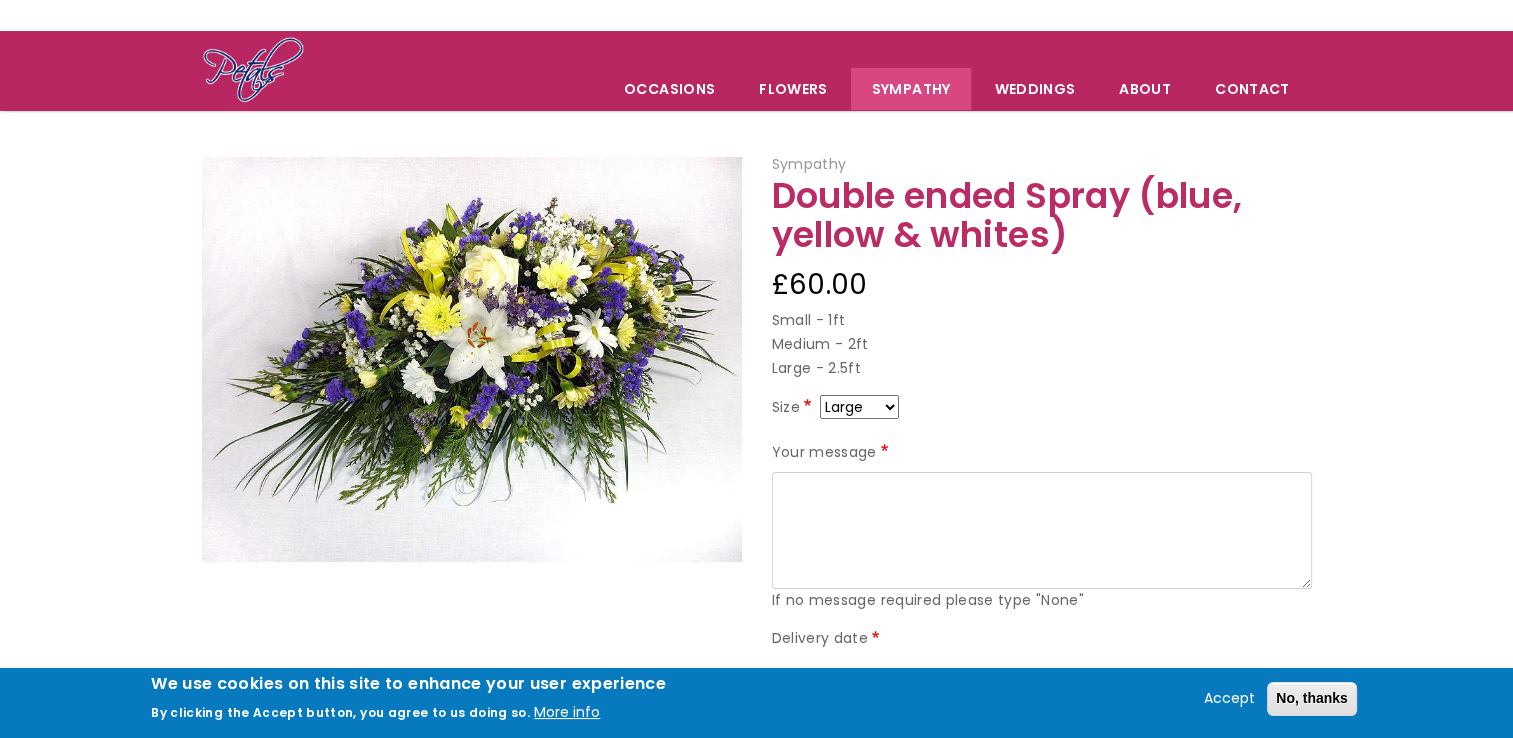 click on "[OCCASION]" at bounding box center [911, 89] 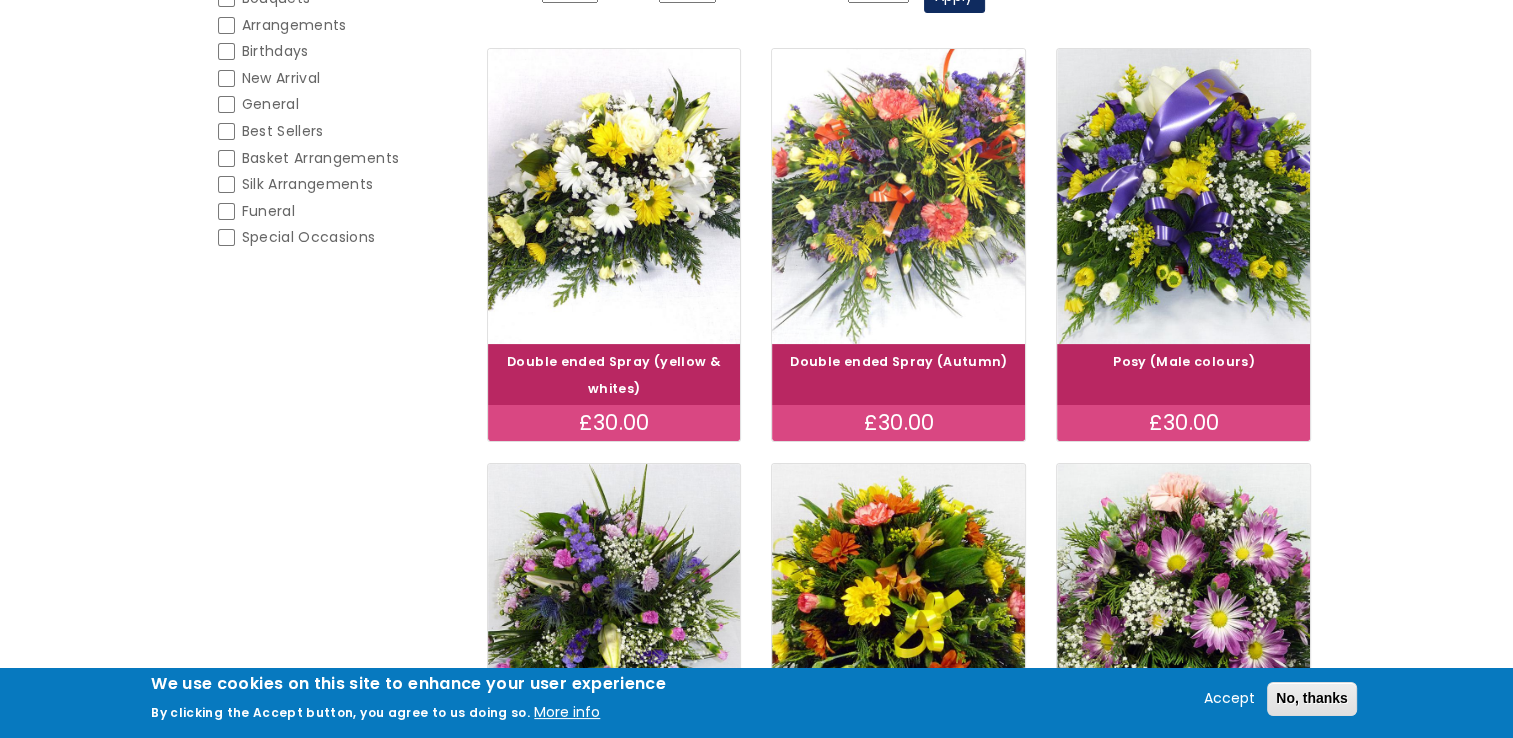 scroll, scrollTop: 0, scrollLeft: 0, axis: both 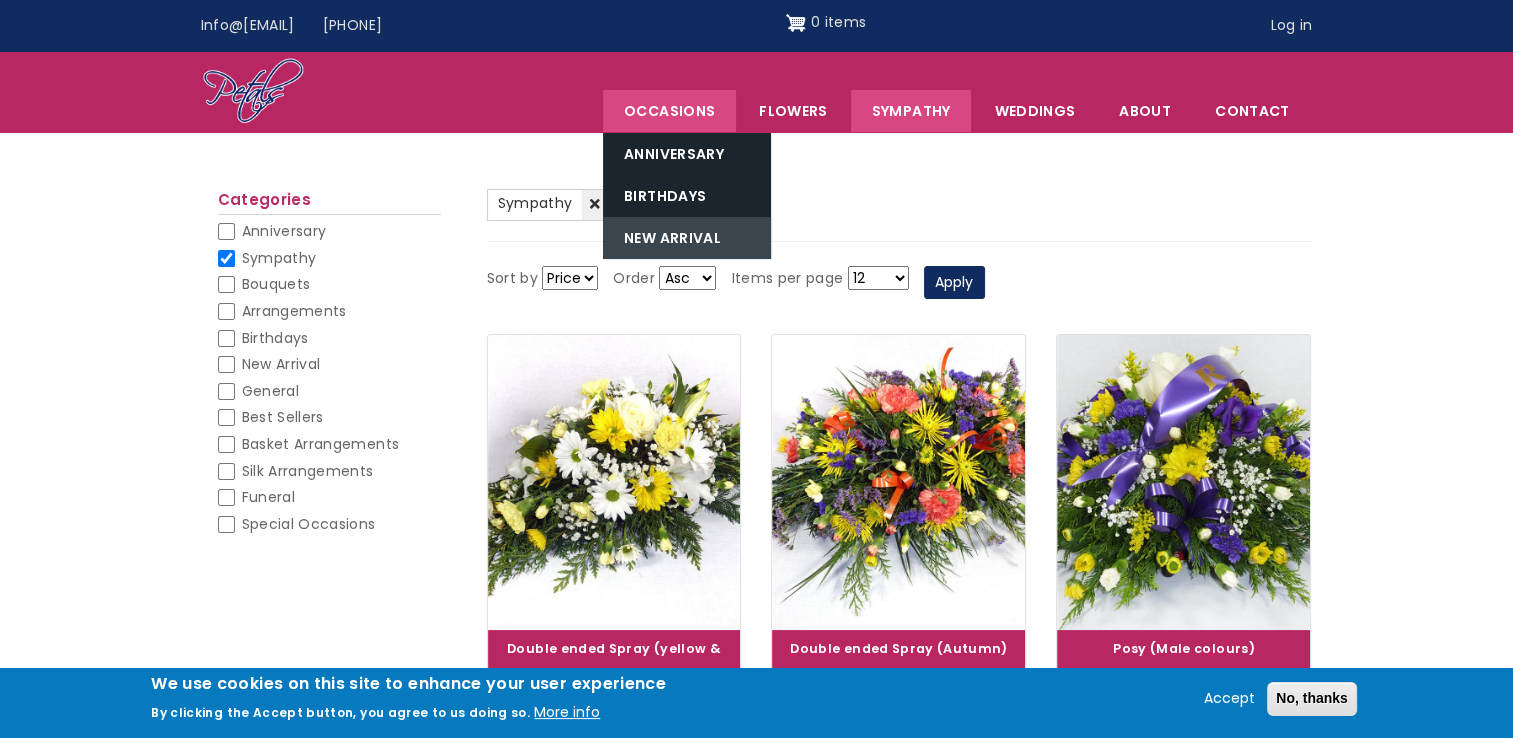 click on "New Arrival" at bounding box center [687, 238] 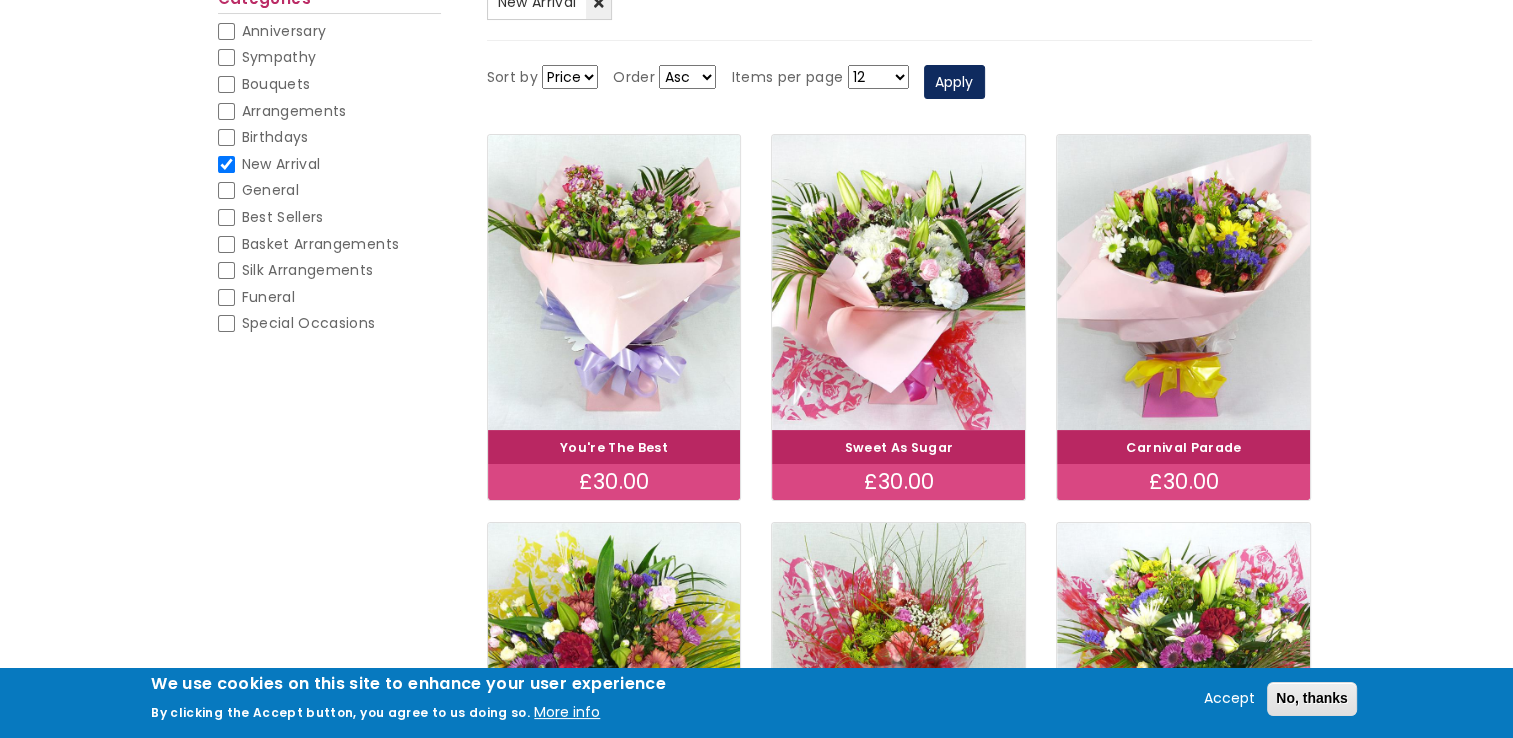 scroll, scrollTop: 0, scrollLeft: 0, axis: both 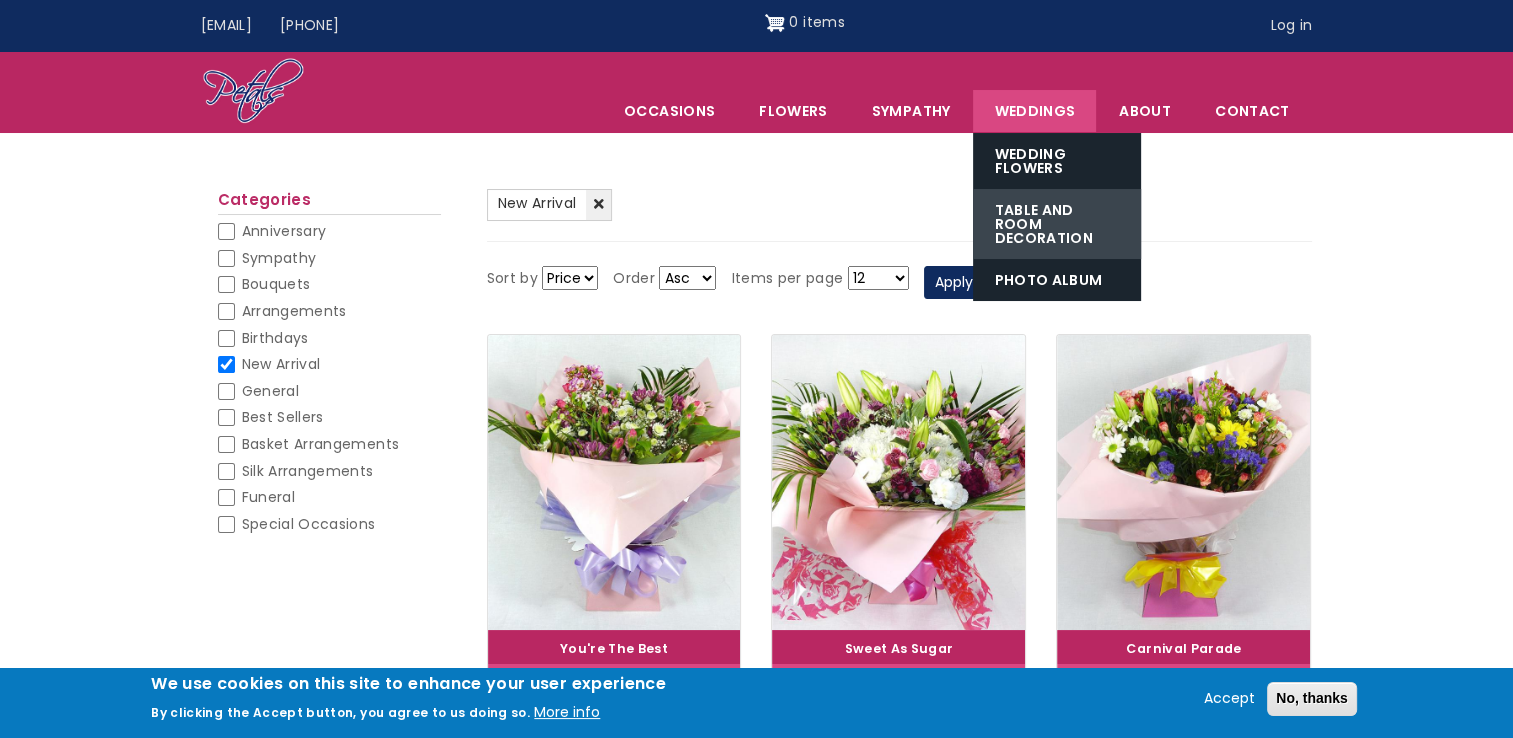 click on "Table and Room Decoration" at bounding box center [1057, 224] 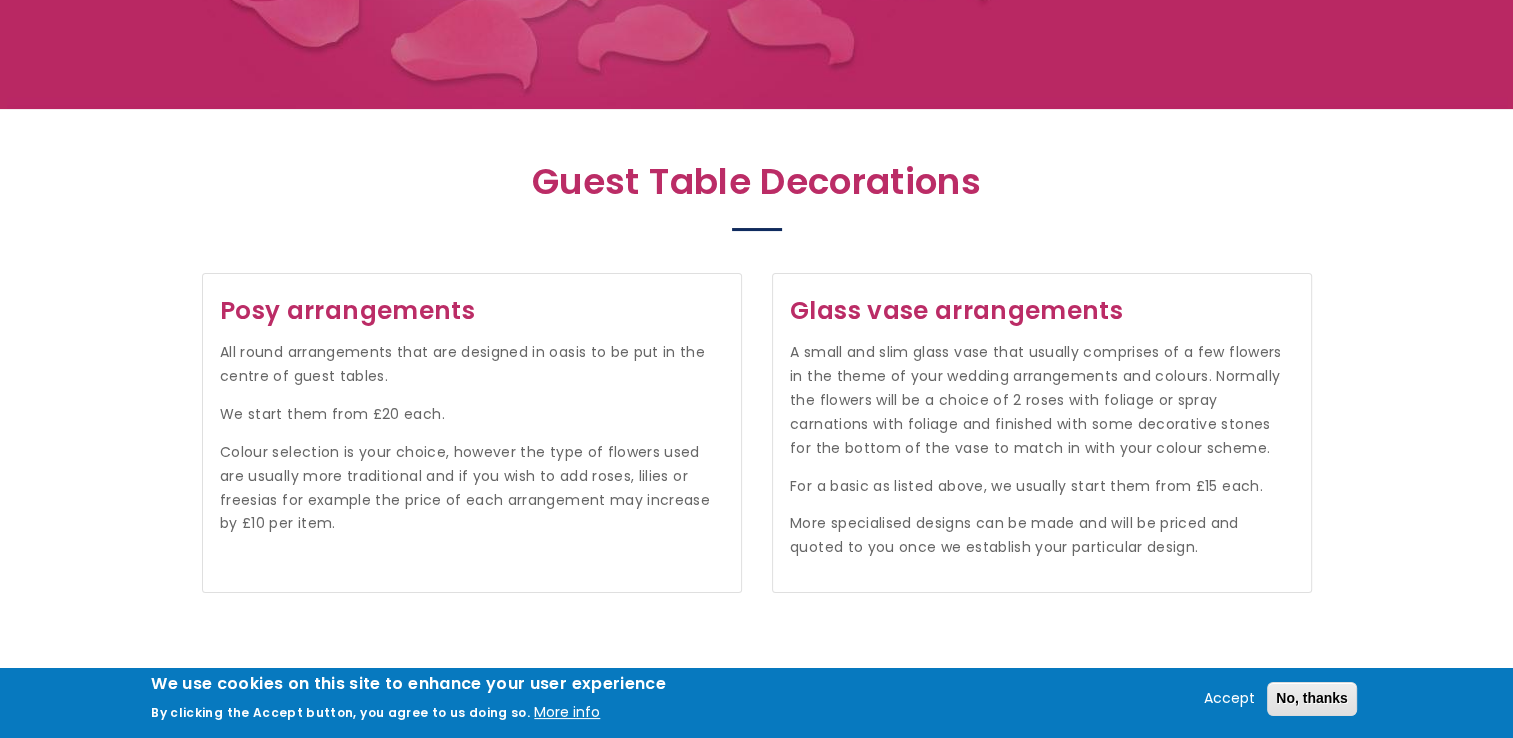 scroll, scrollTop: 0, scrollLeft: 0, axis: both 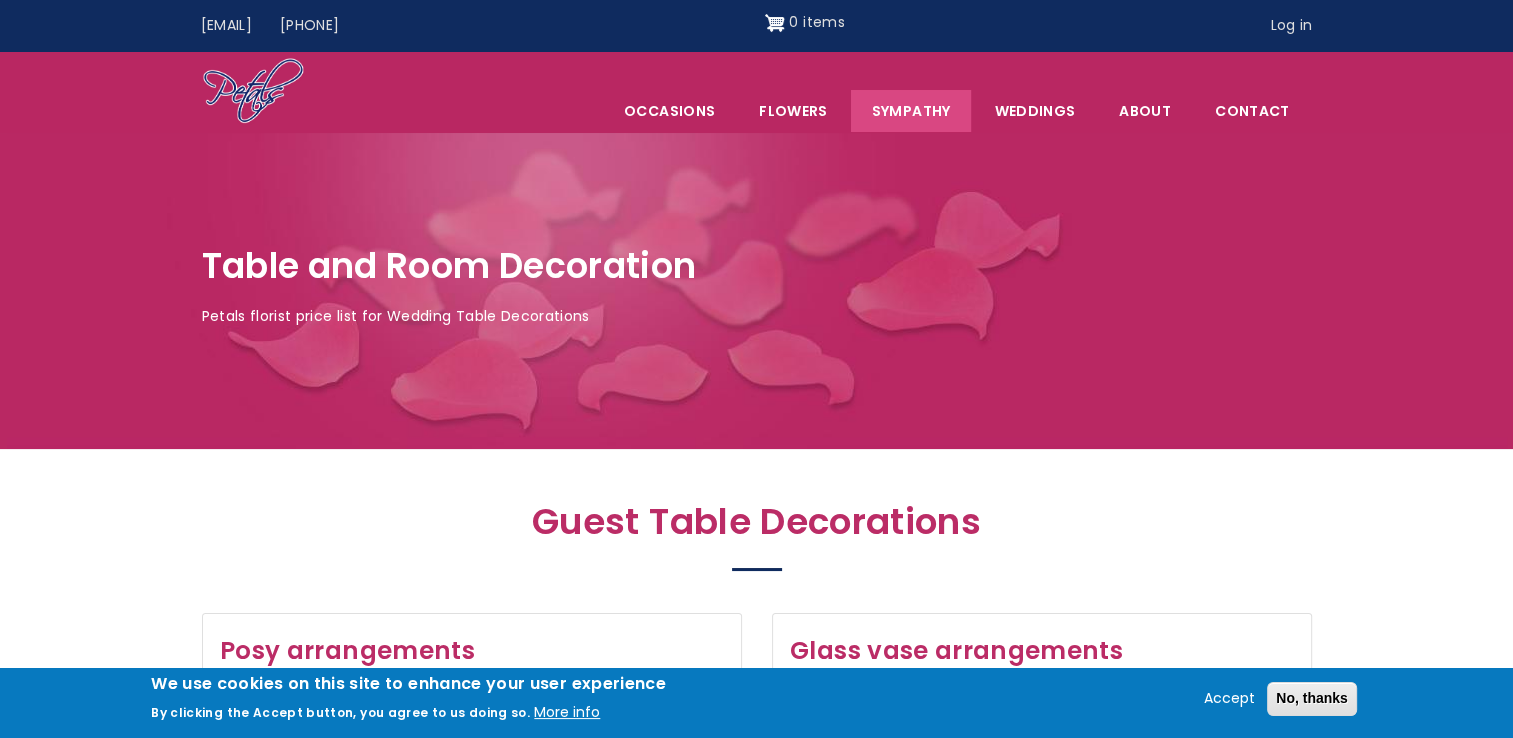 click on "Sympathy" at bounding box center (911, 111) 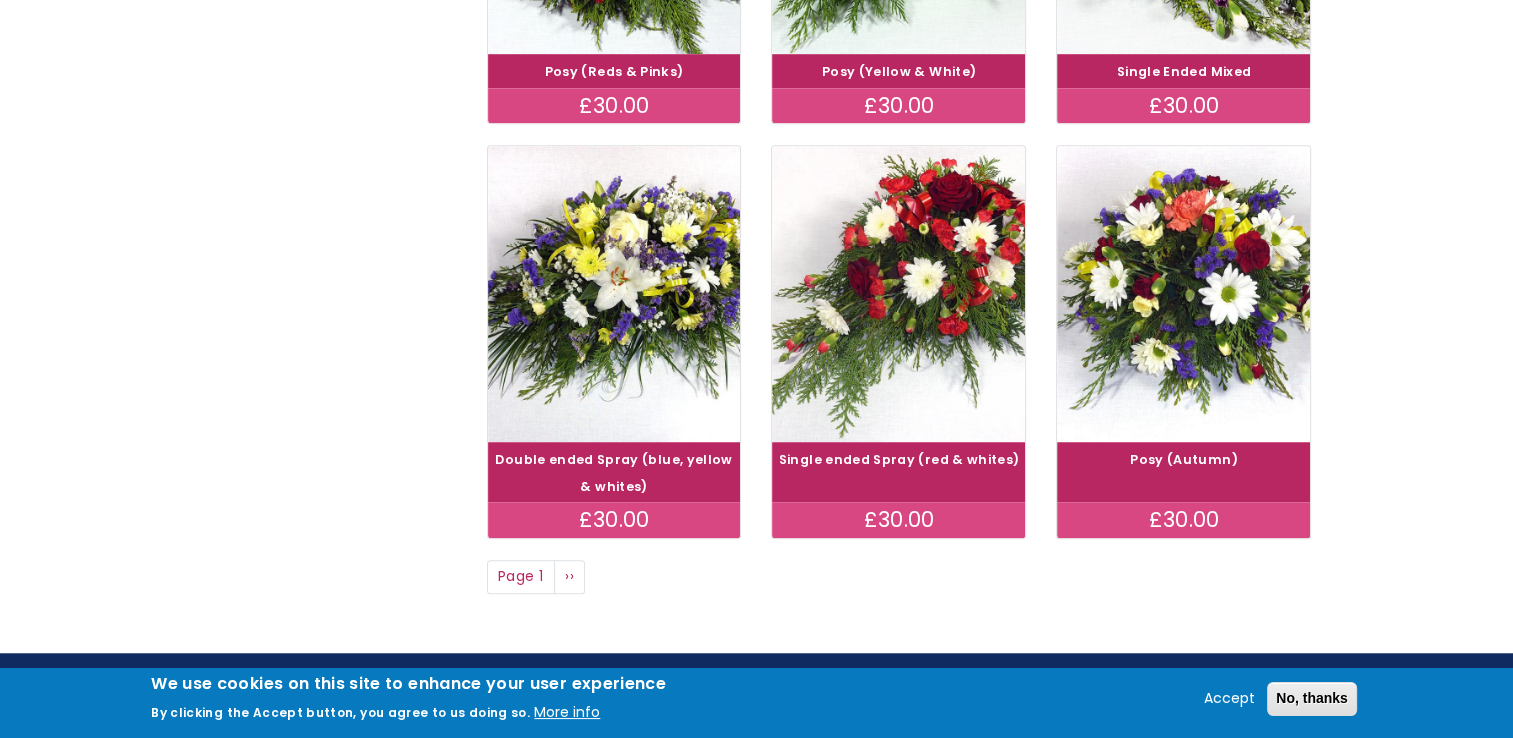 scroll, scrollTop: 1476, scrollLeft: 0, axis: vertical 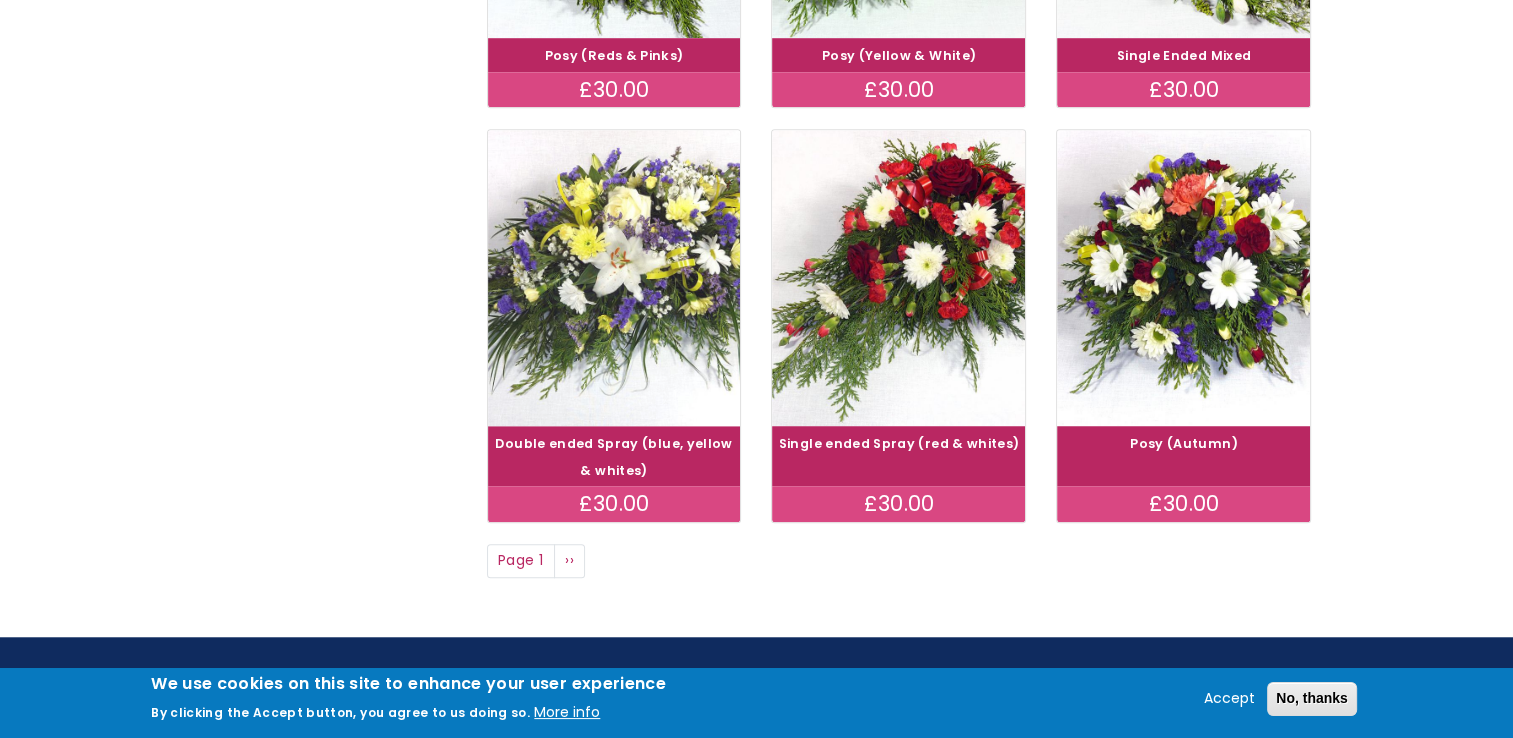 click at bounding box center [614, 277] 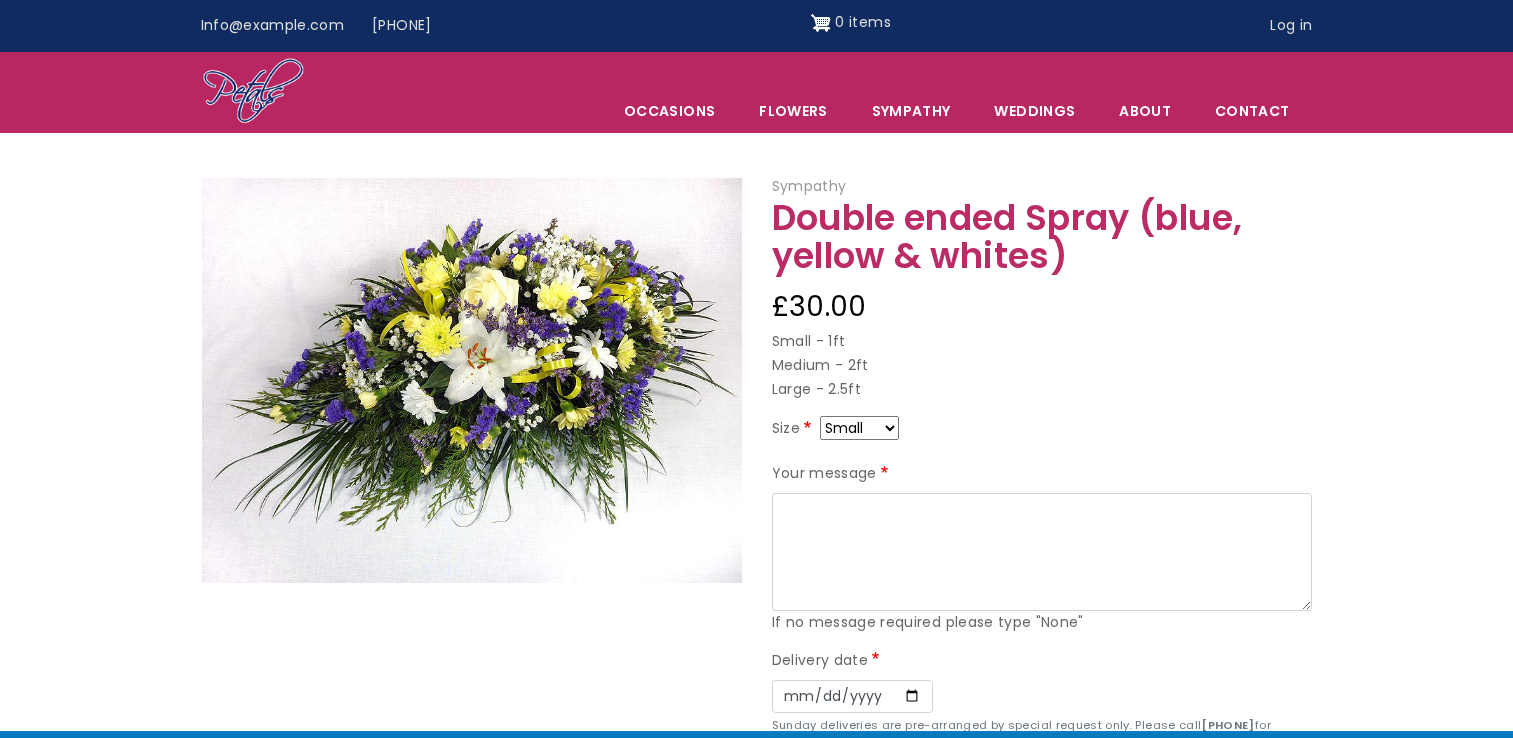 scroll, scrollTop: 0, scrollLeft: 0, axis: both 